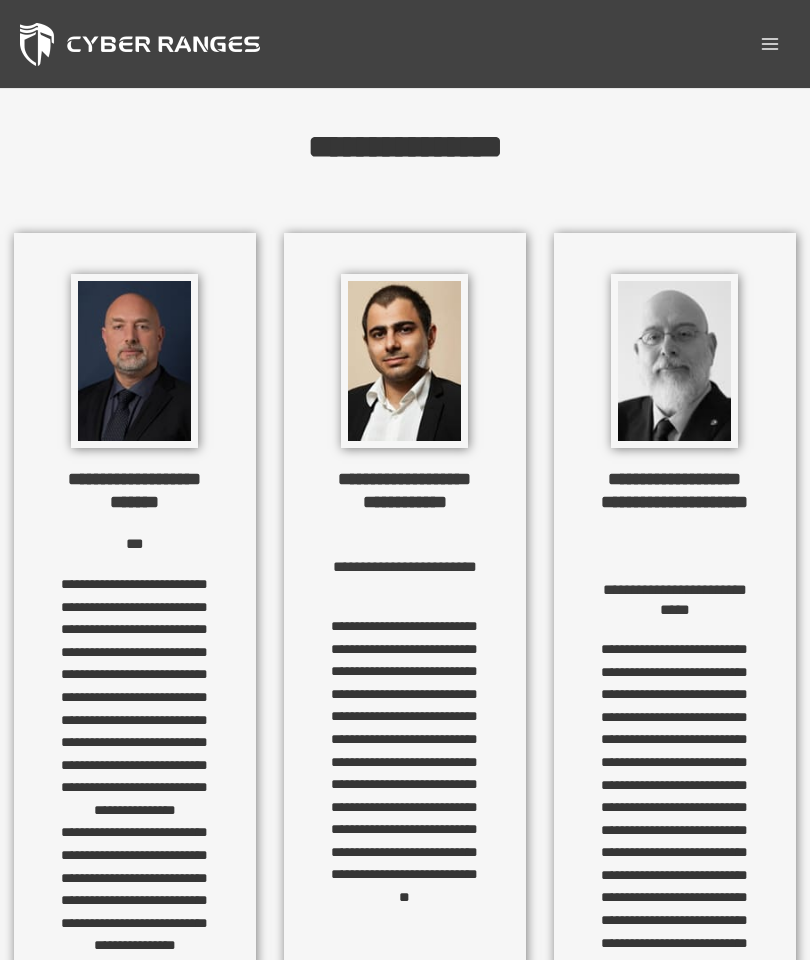 scroll, scrollTop: 0, scrollLeft: 0, axis: both 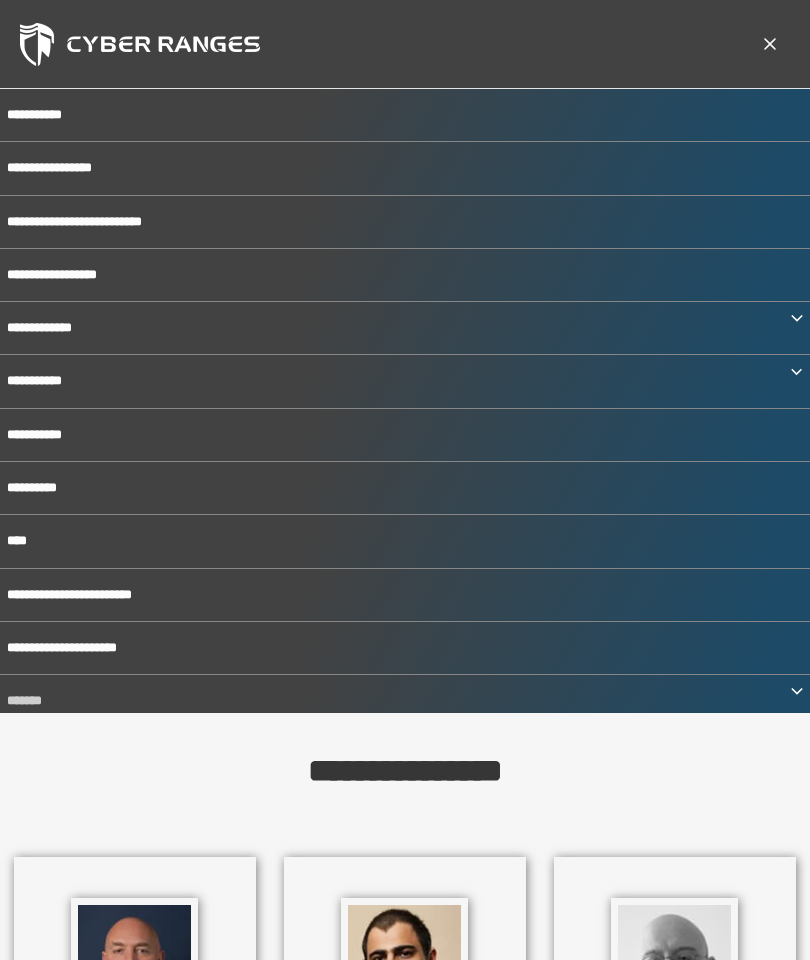 click on "**********" at bounding box center [405, 115] 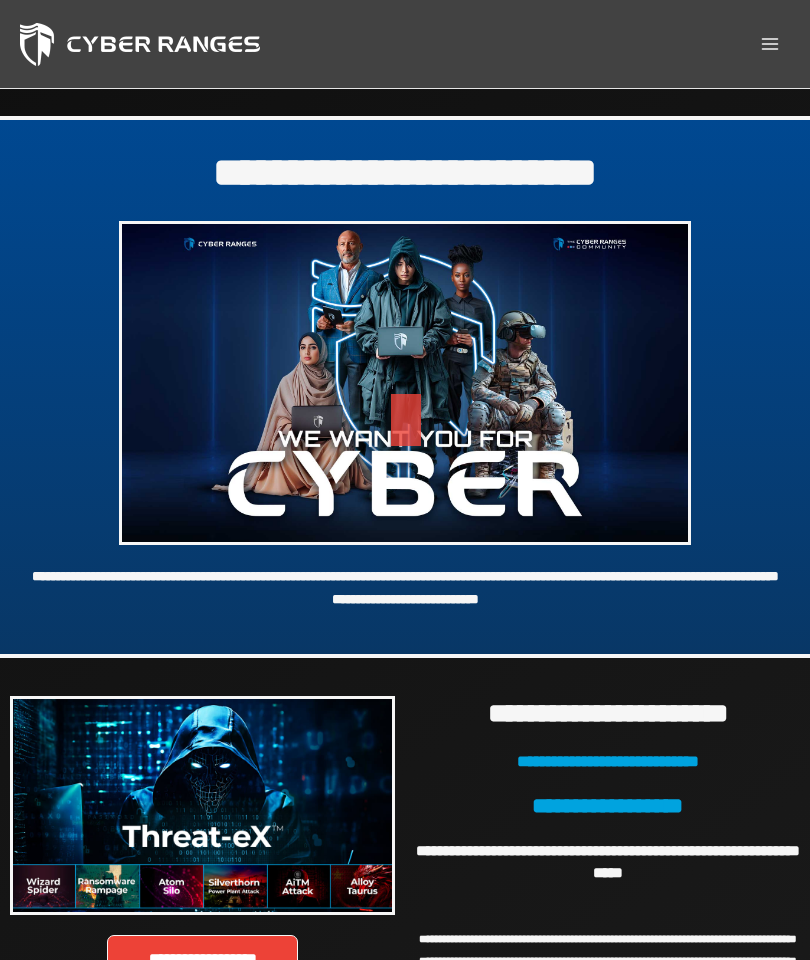 scroll, scrollTop: 0, scrollLeft: 0, axis: both 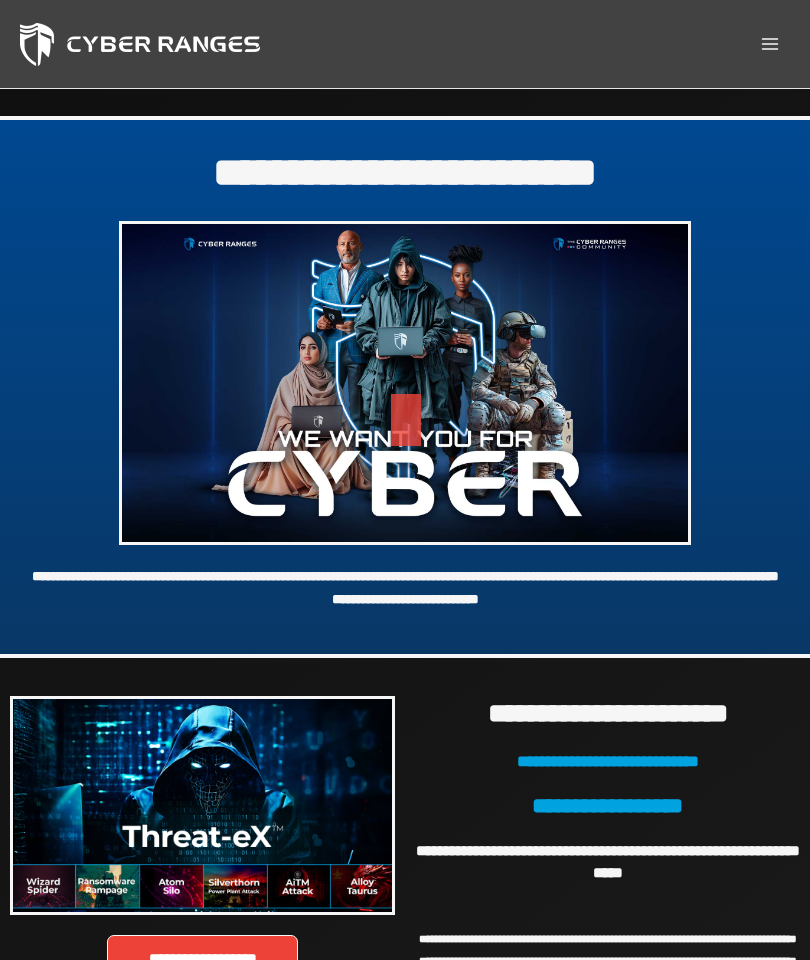 click on "*********" at bounding box center (770, 44) 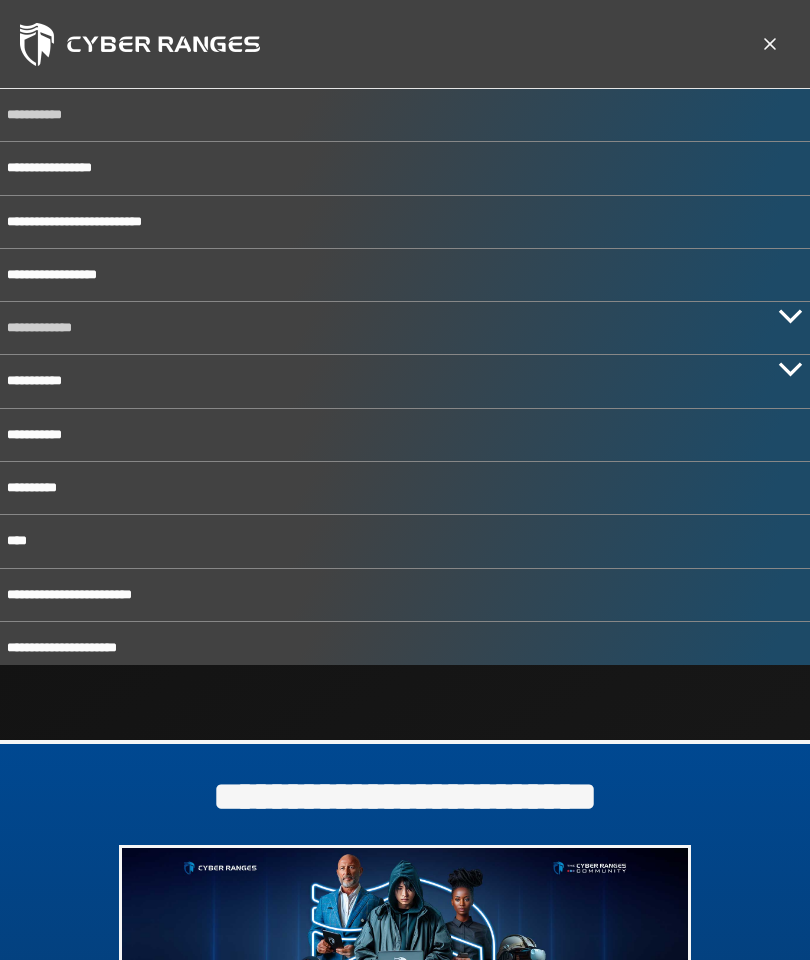 click on "**********" at bounding box center [405, 488] 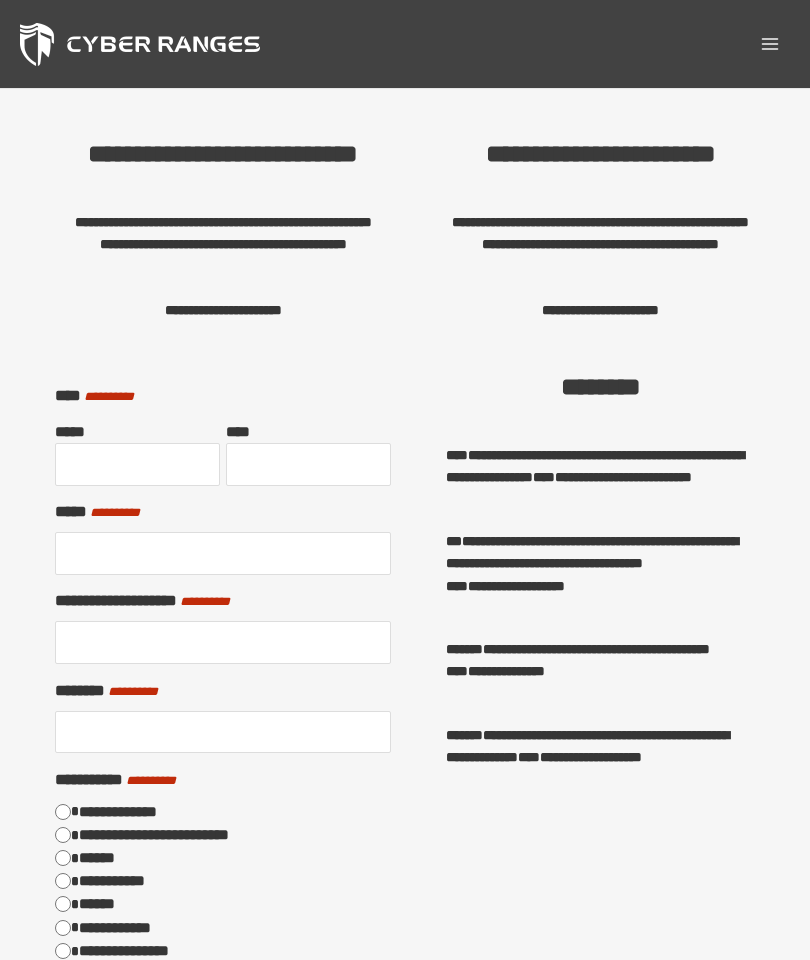 scroll, scrollTop: 0, scrollLeft: 0, axis: both 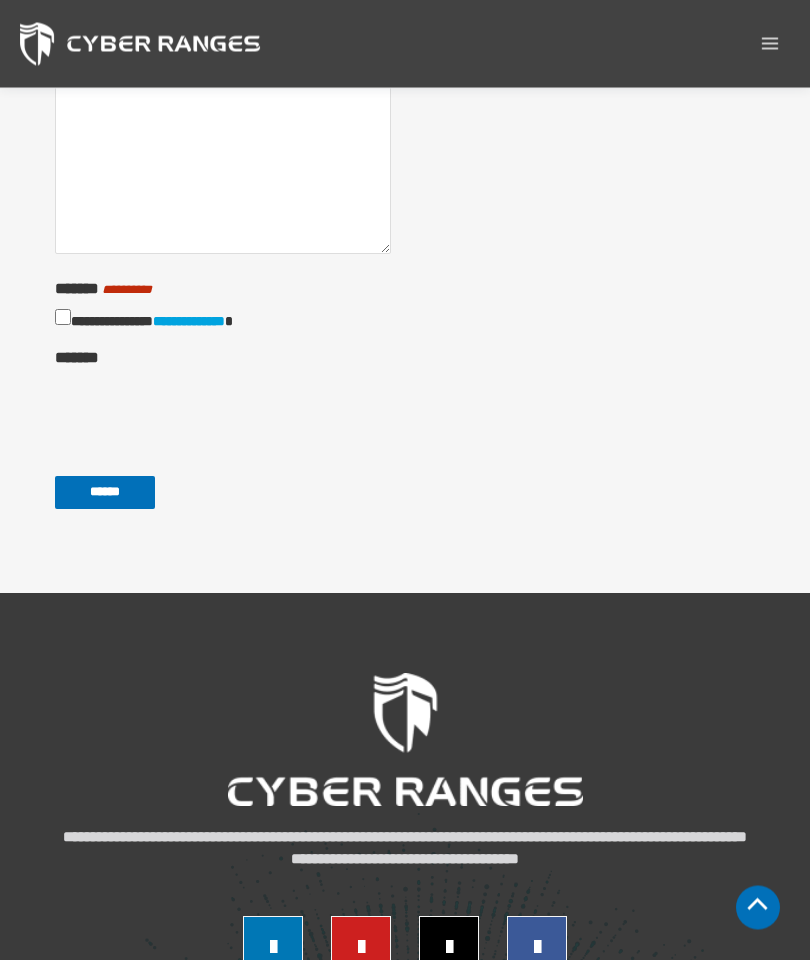 click 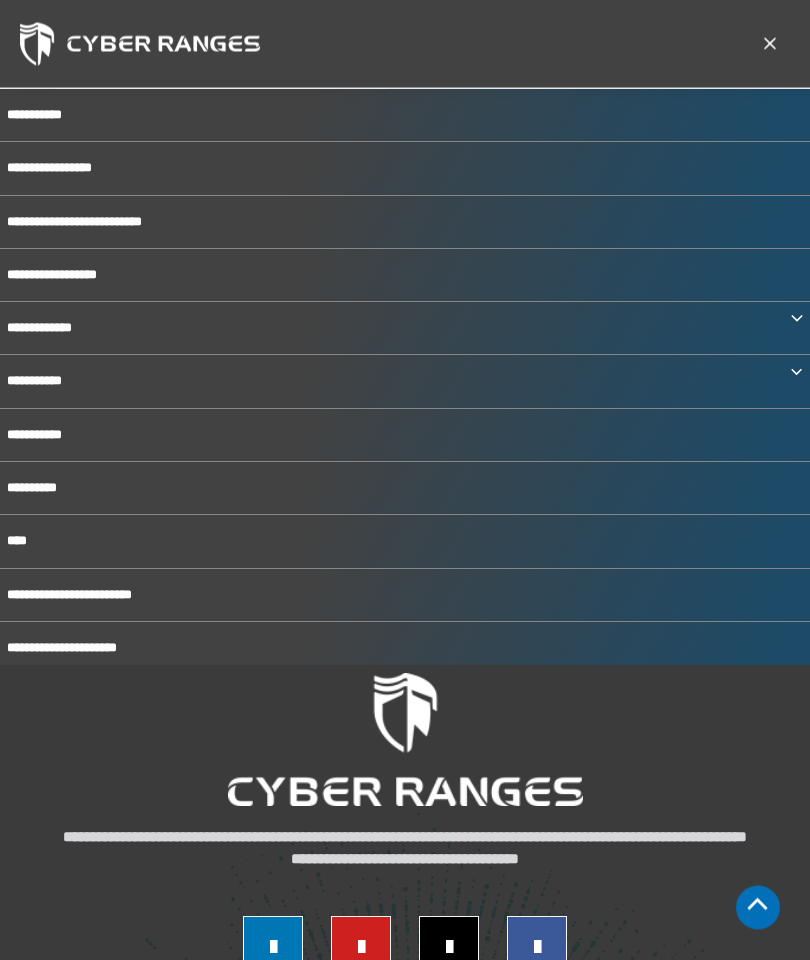 scroll, scrollTop: 1459, scrollLeft: 0, axis: vertical 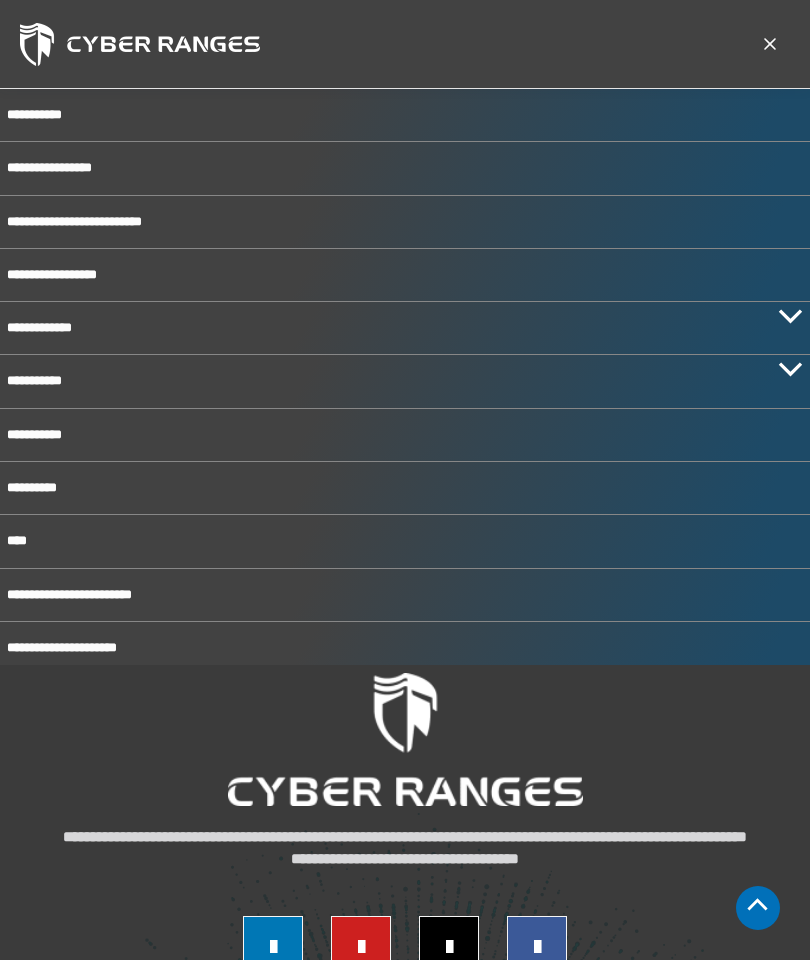 click on "**********" at bounding box center [785, 694] 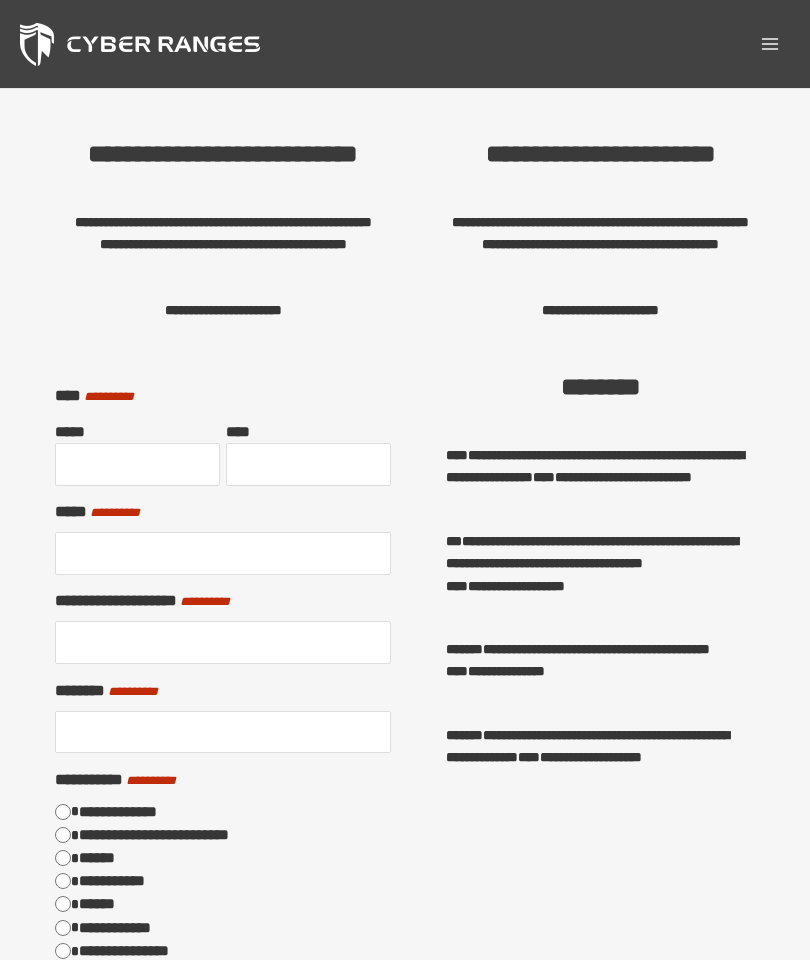 scroll, scrollTop: 0, scrollLeft: 0, axis: both 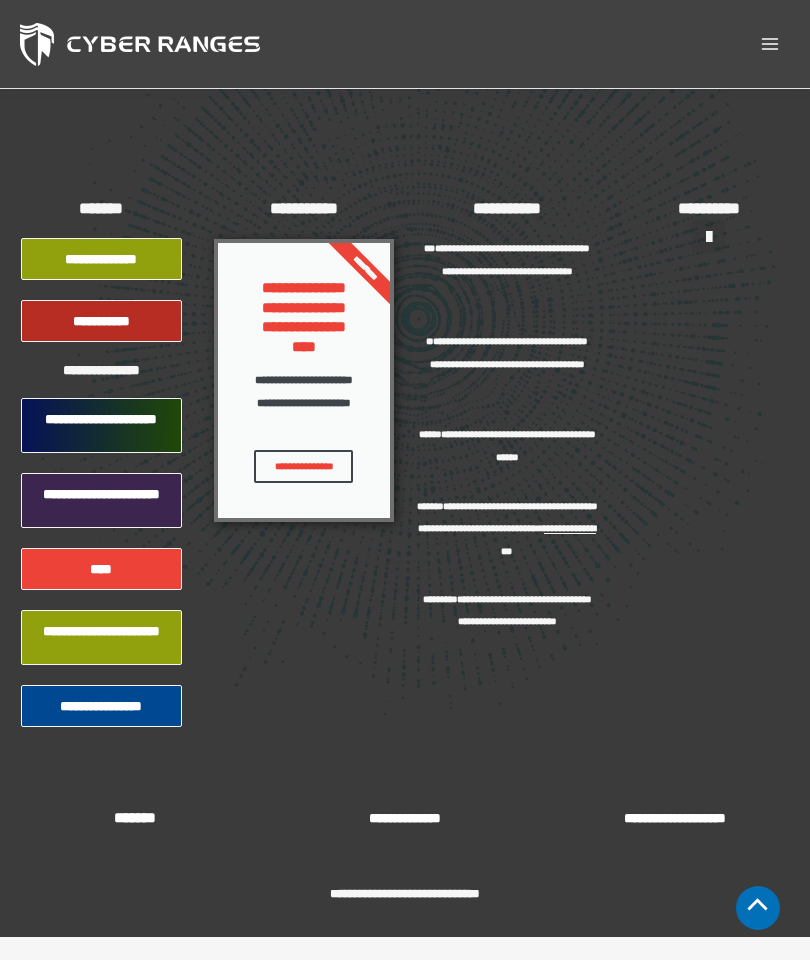 click on "**********" at bounding box center [101, 638] 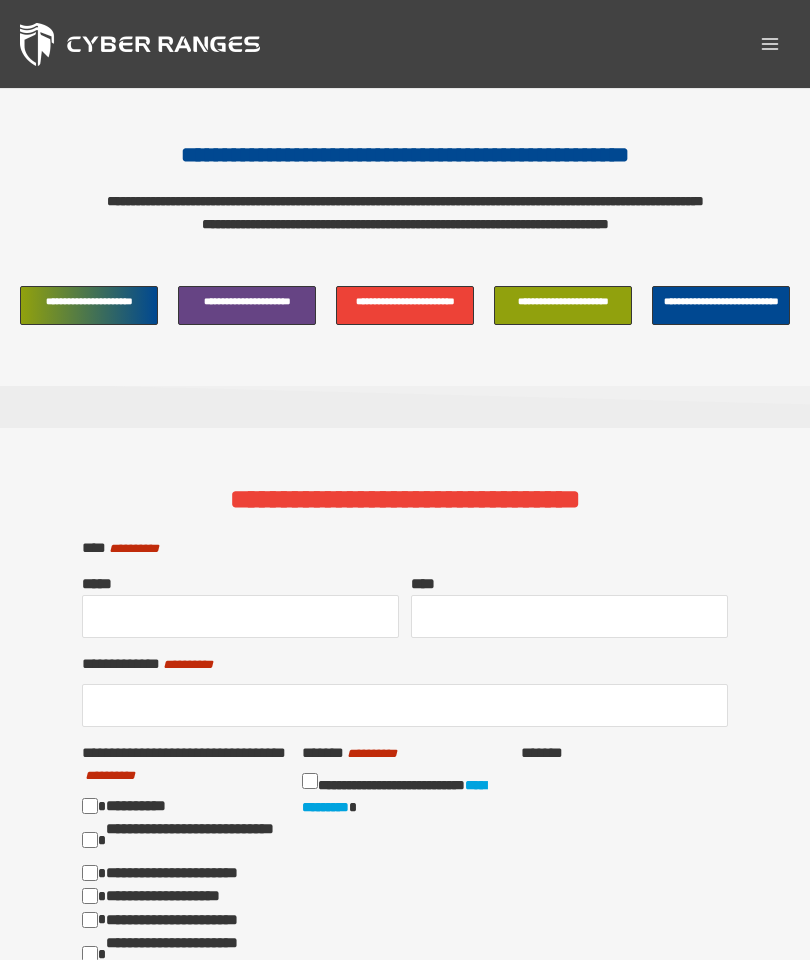 scroll, scrollTop: 0, scrollLeft: 0, axis: both 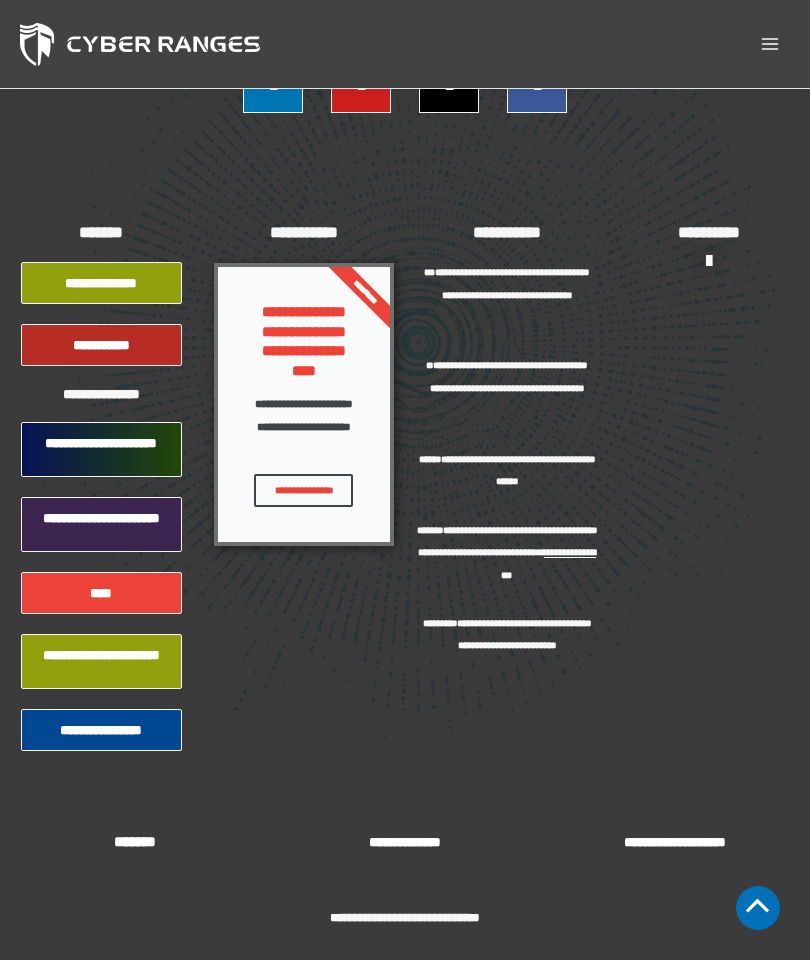click on "**********" at bounding box center [101, 730] 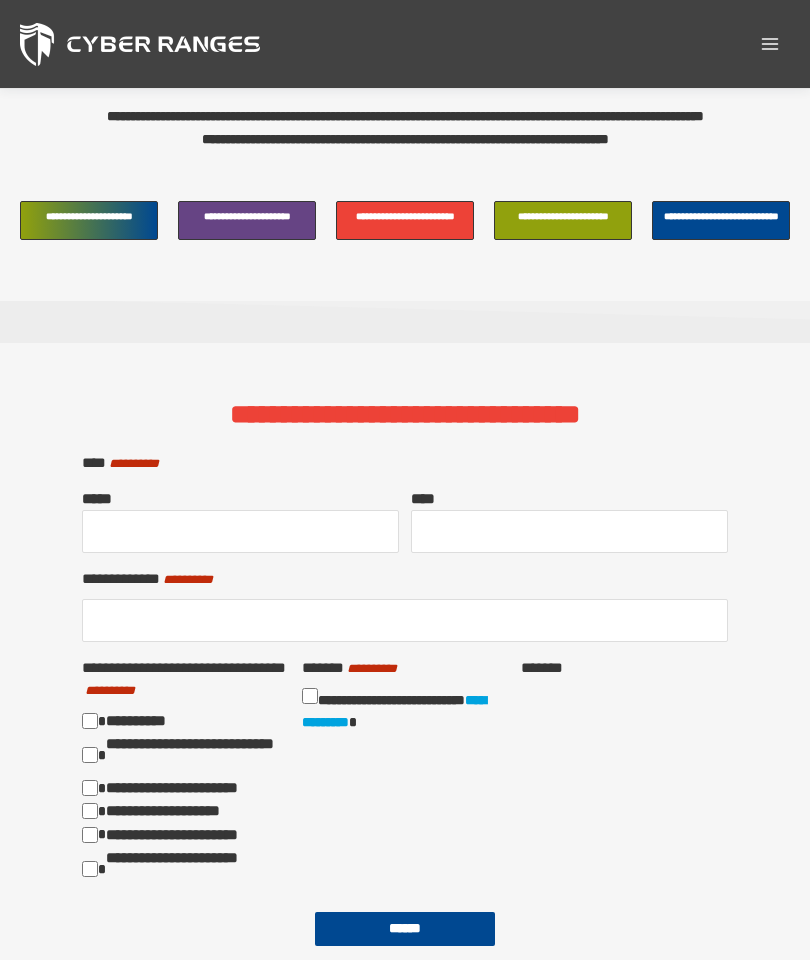 scroll, scrollTop: 197, scrollLeft: 0, axis: vertical 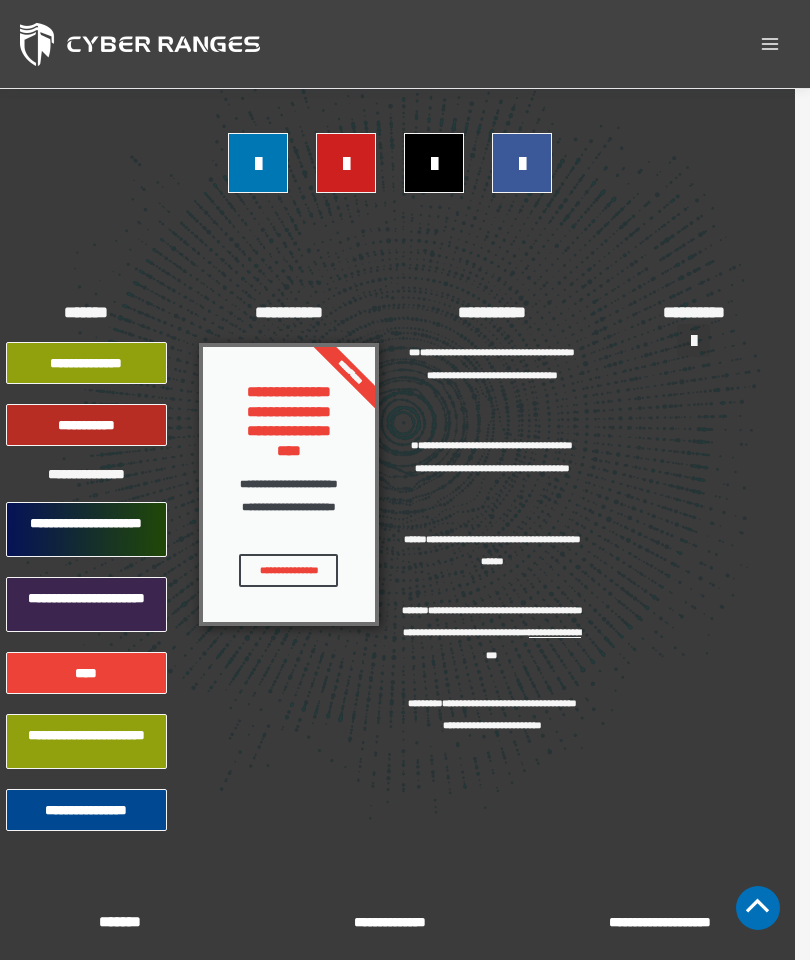 click on "**********" at bounding box center (492, 562) 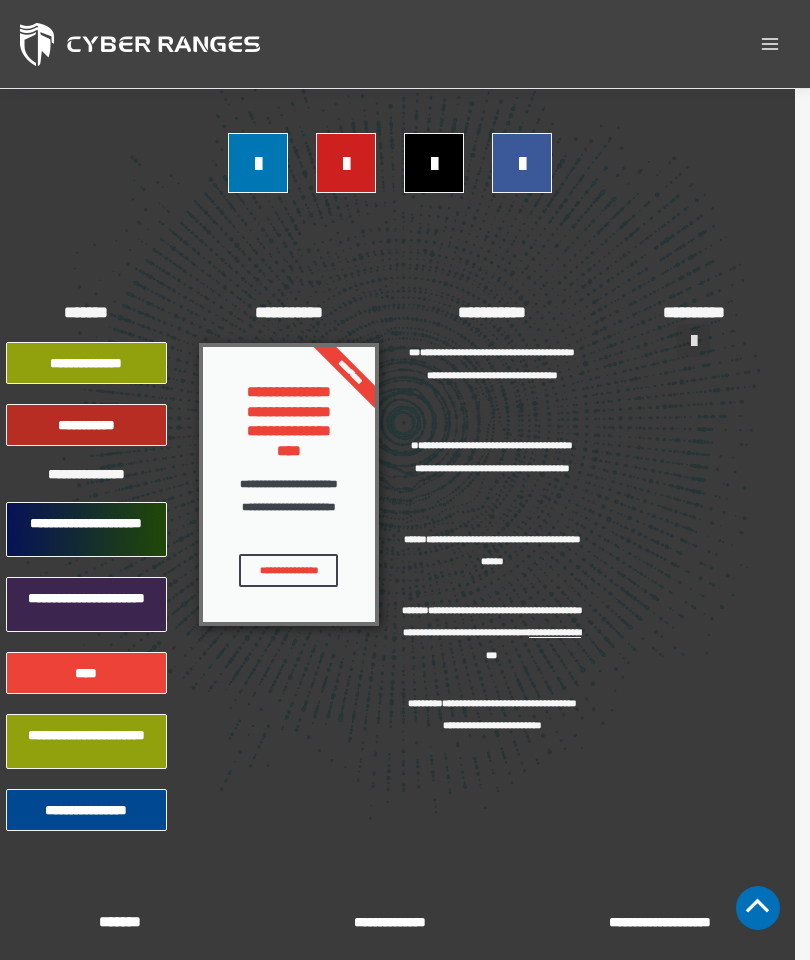 click 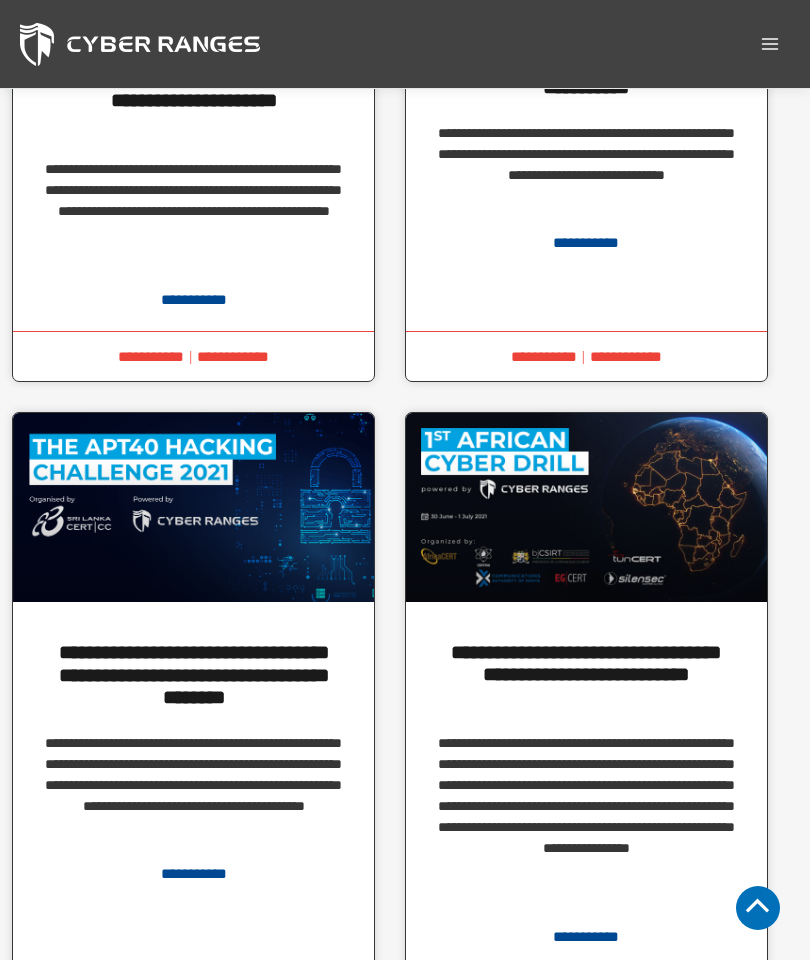 scroll, scrollTop: 2401, scrollLeft: 15, axis: both 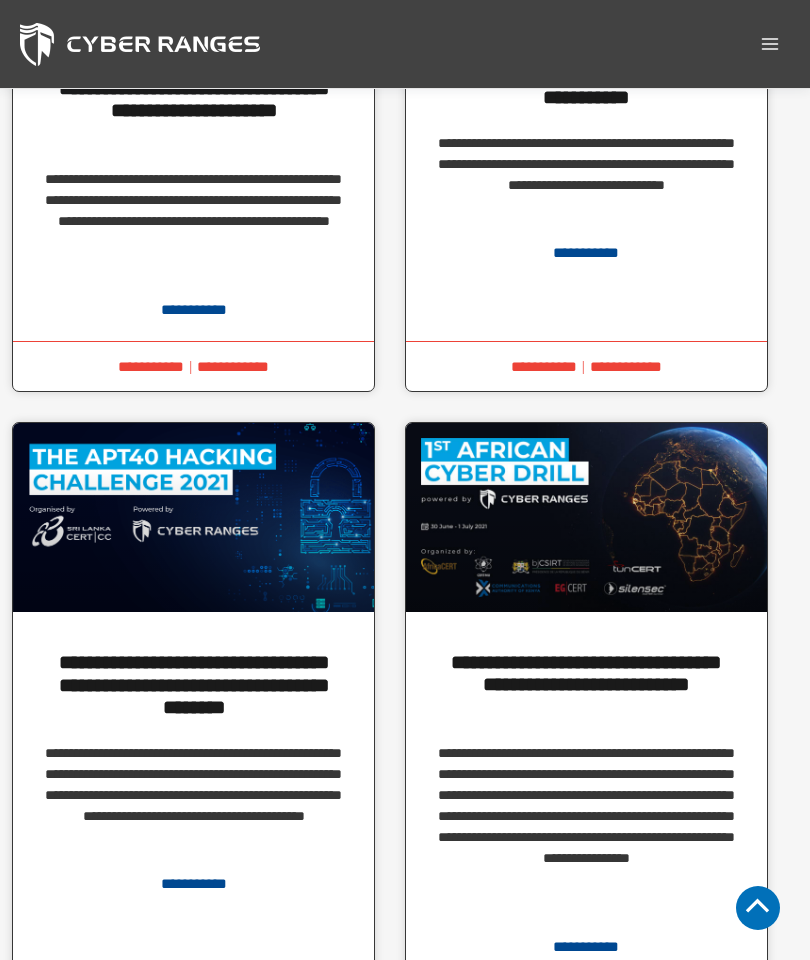 click 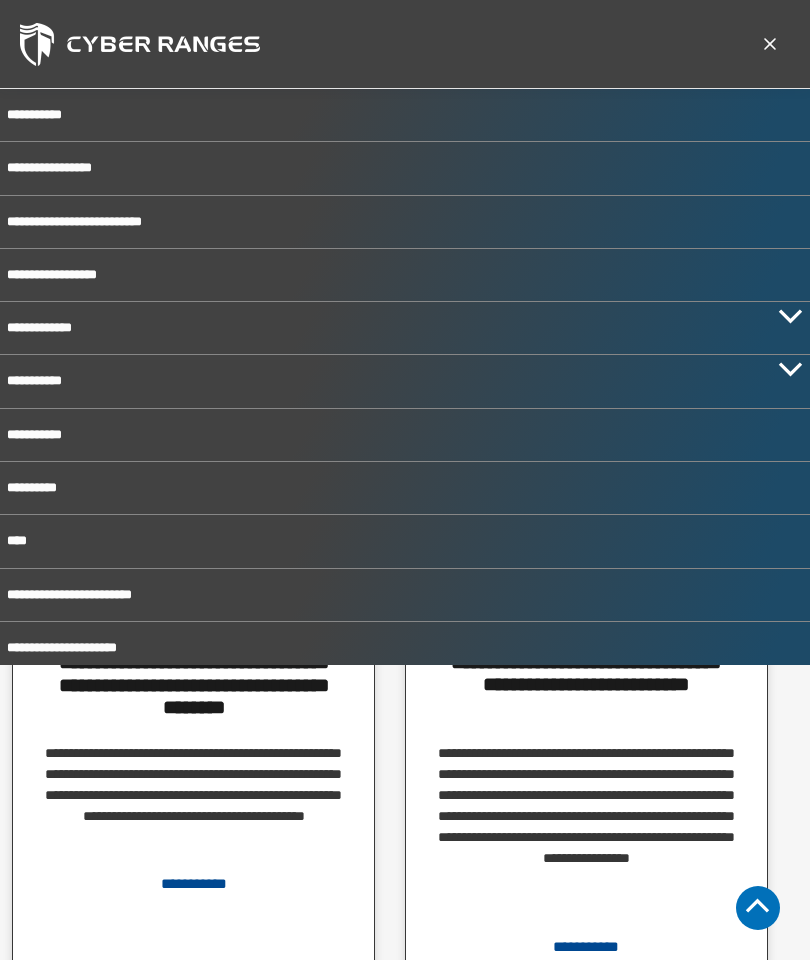 scroll, scrollTop: 7, scrollLeft: 0, axis: vertical 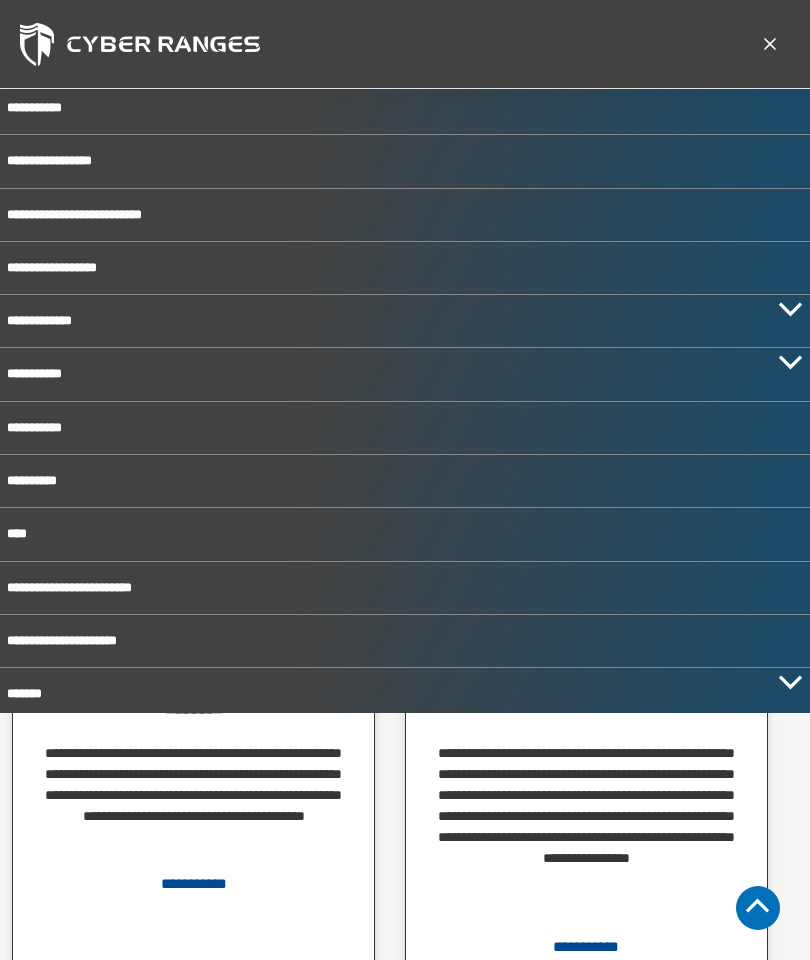 click on "**********" at bounding box center [405, 481] 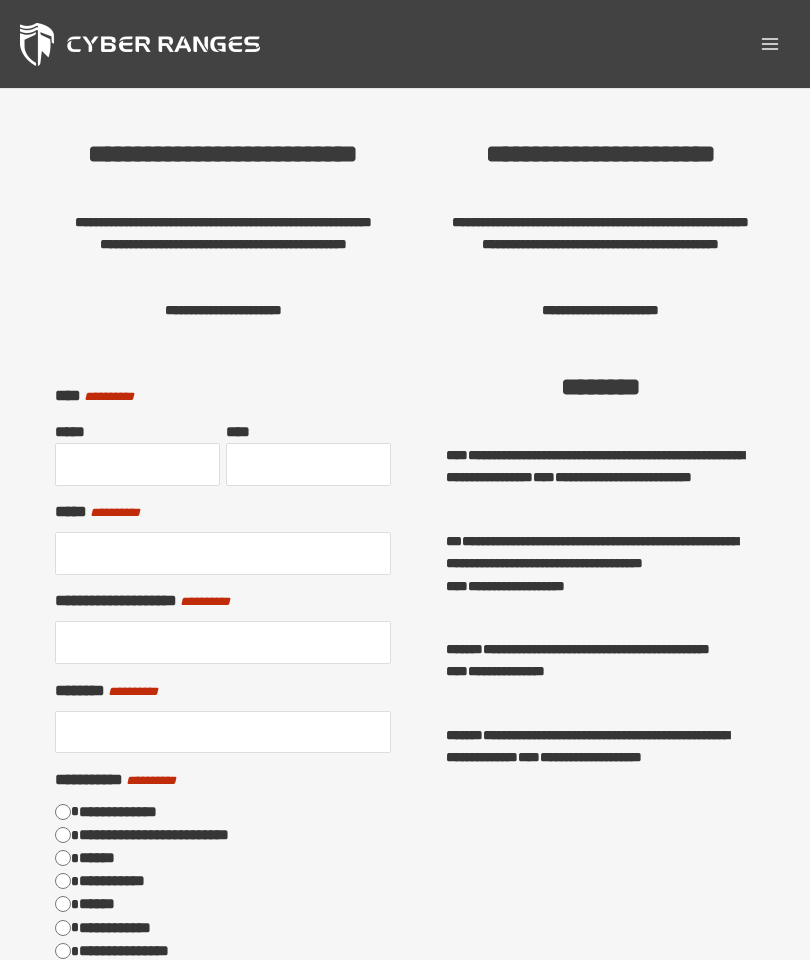 scroll, scrollTop: 0, scrollLeft: 0, axis: both 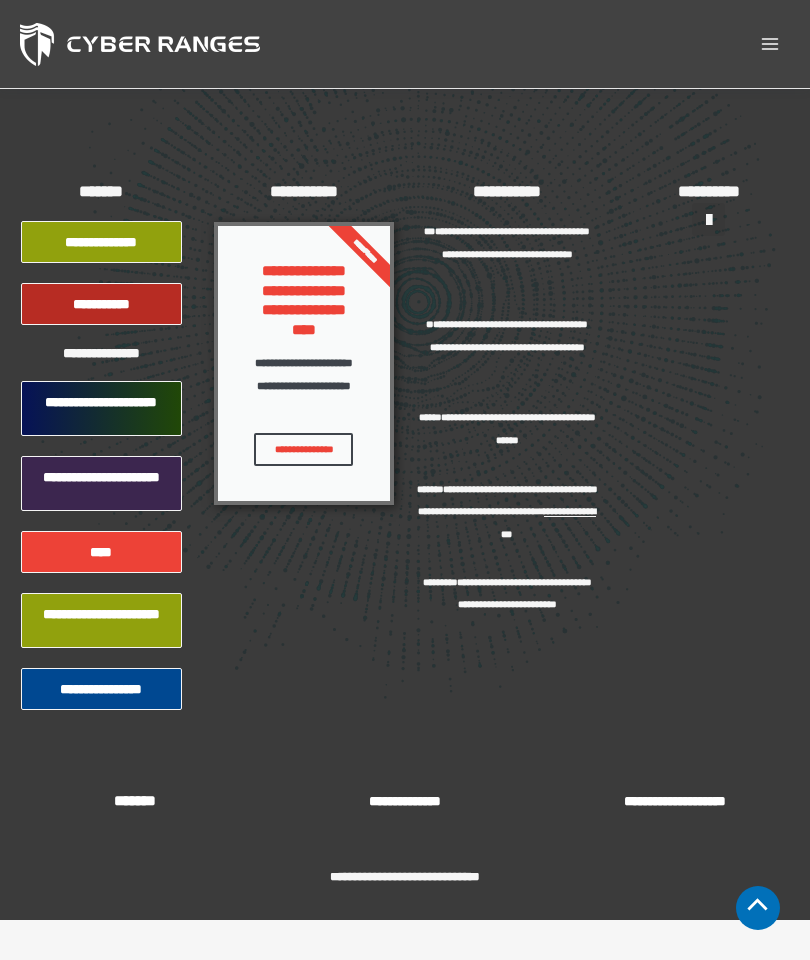 click on "**********" at bounding box center (101, 242) 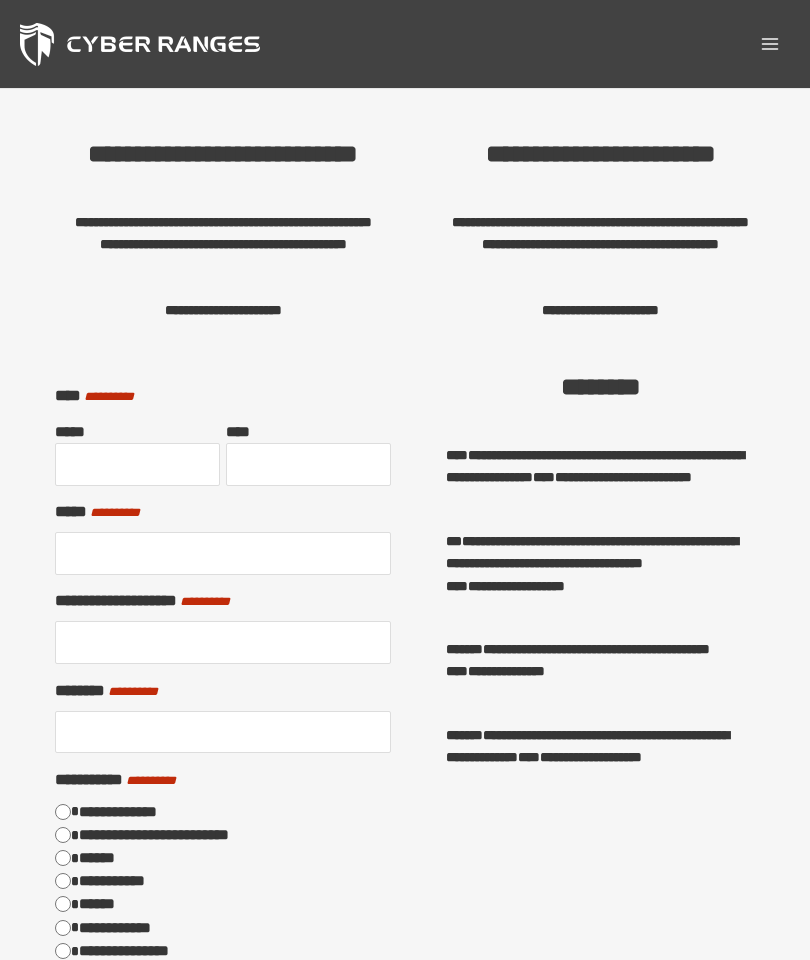 scroll, scrollTop: 0, scrollLeft: 0, axis: both 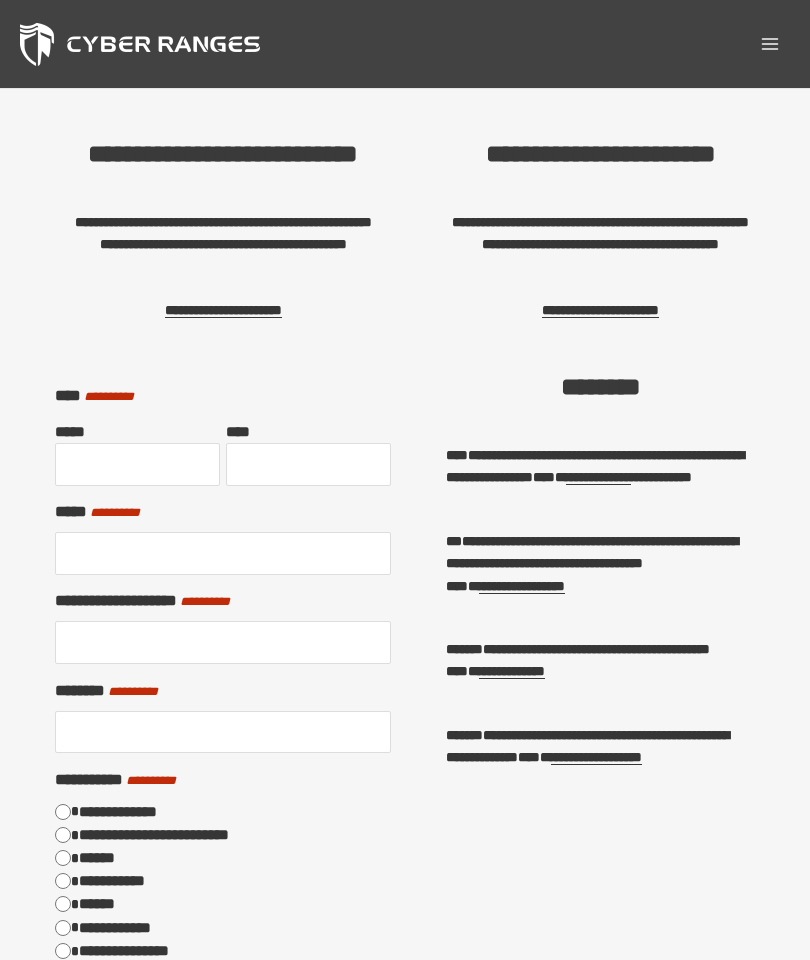 click 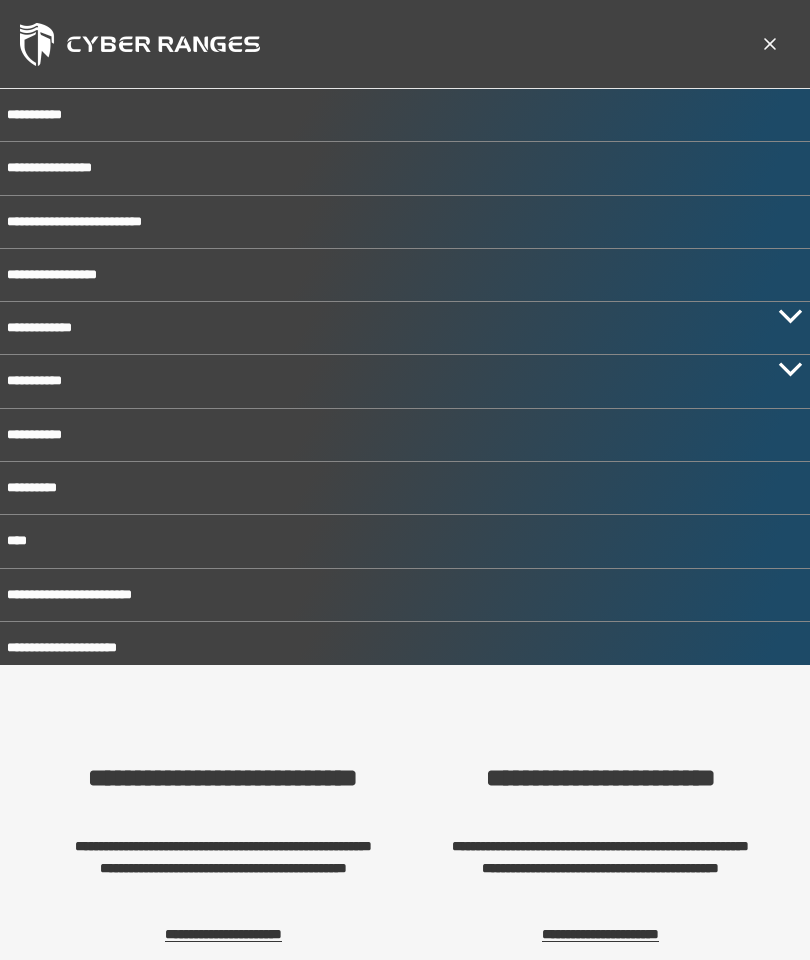 click on "****" at bounding box center (405, 541) 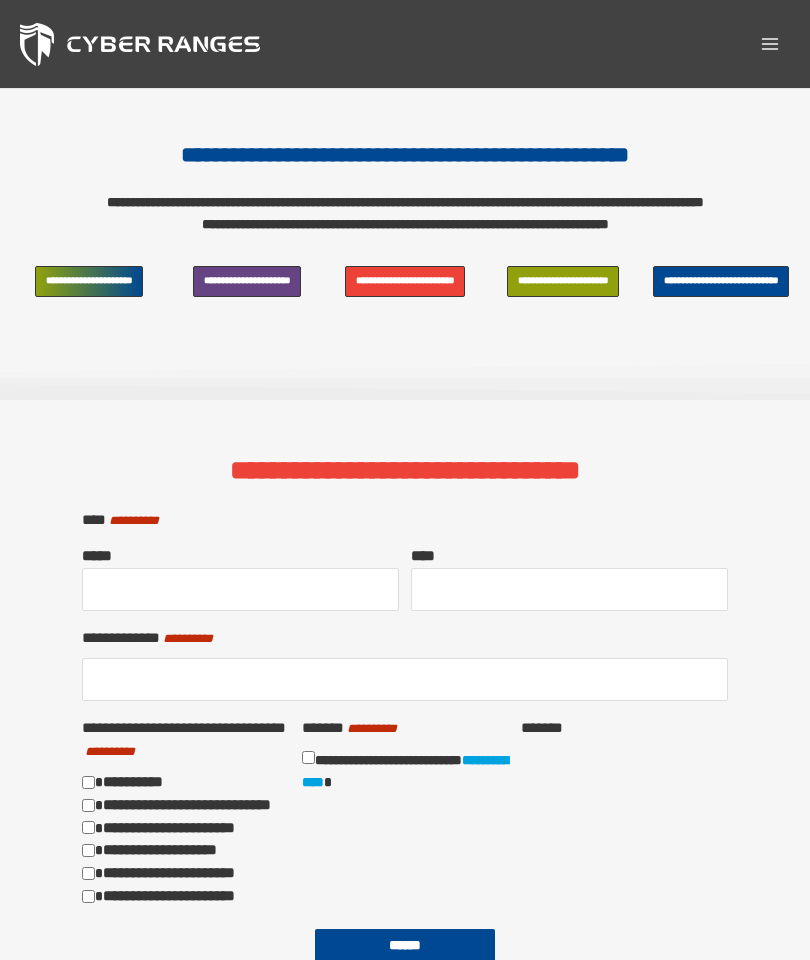 scroll, scrollTop: 0, scrollLeft: 0, axis: both 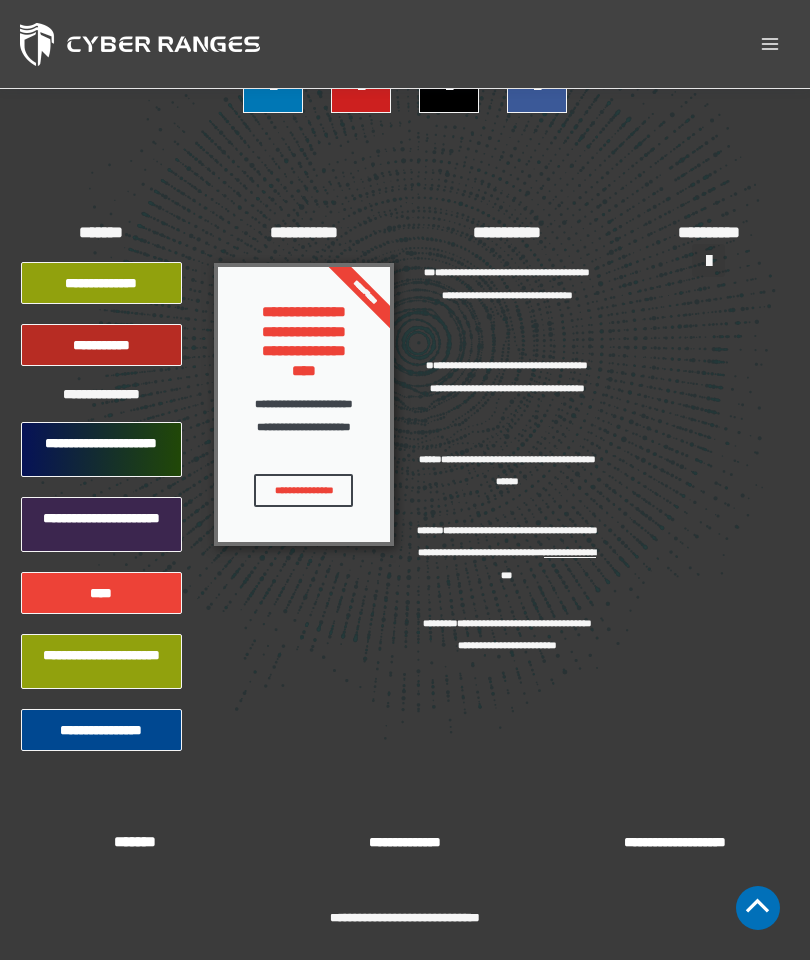 click on "**********" at bounding box center (101, 662) 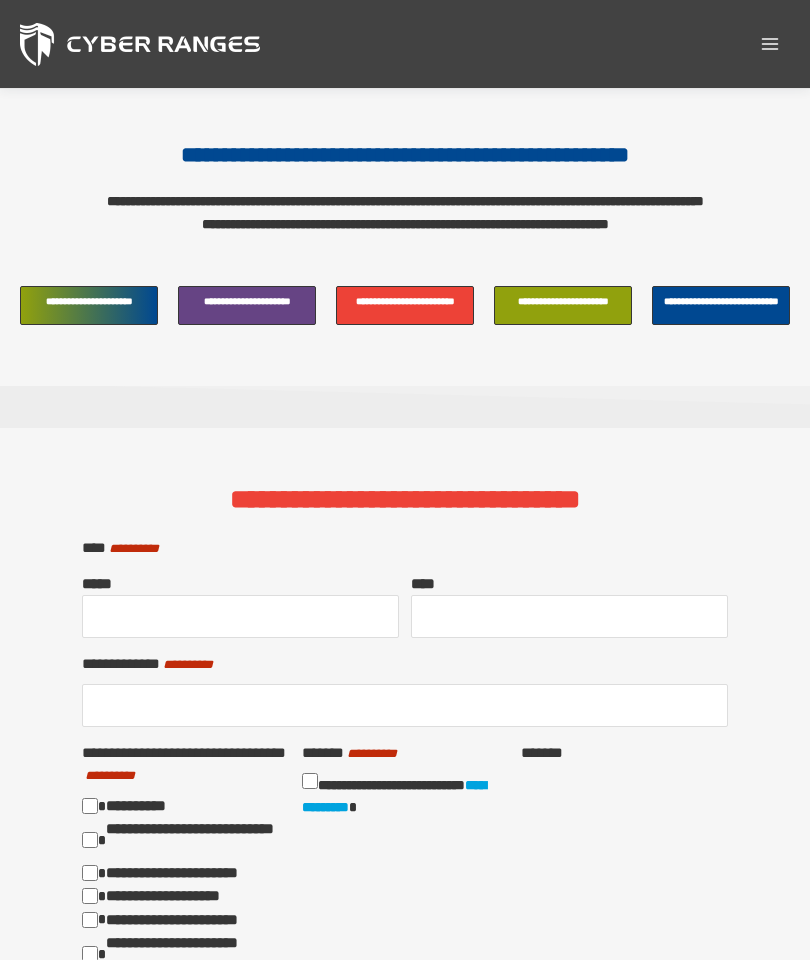 scroll, scrollTop: 253, scrollLeft: 0, axis: vertical 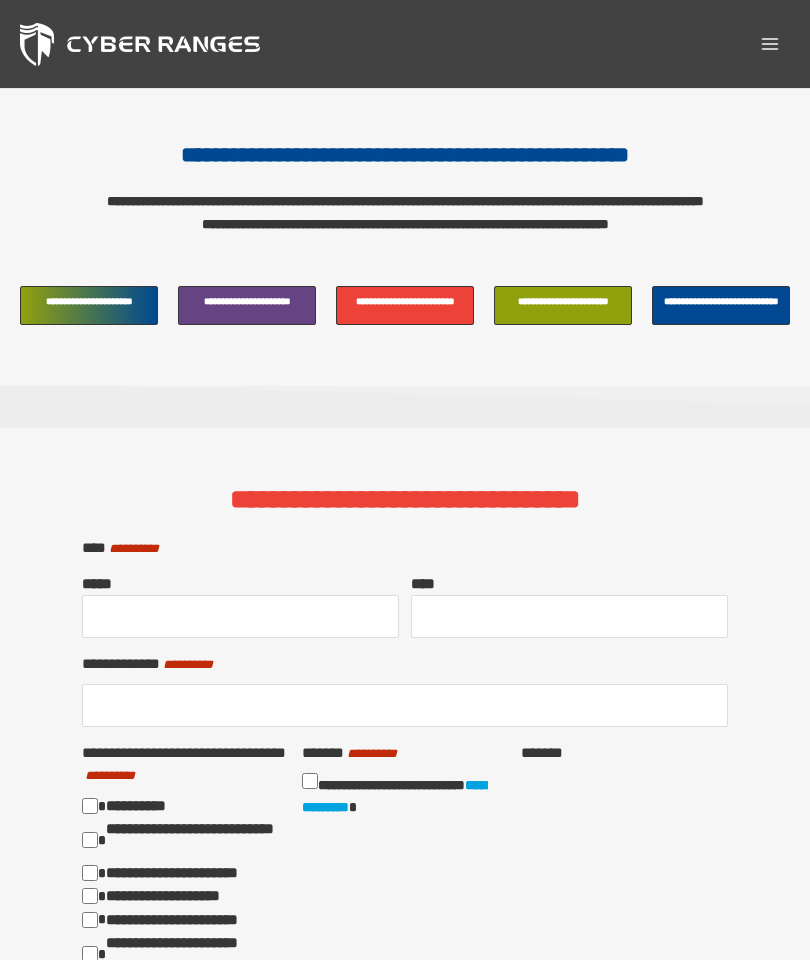 click 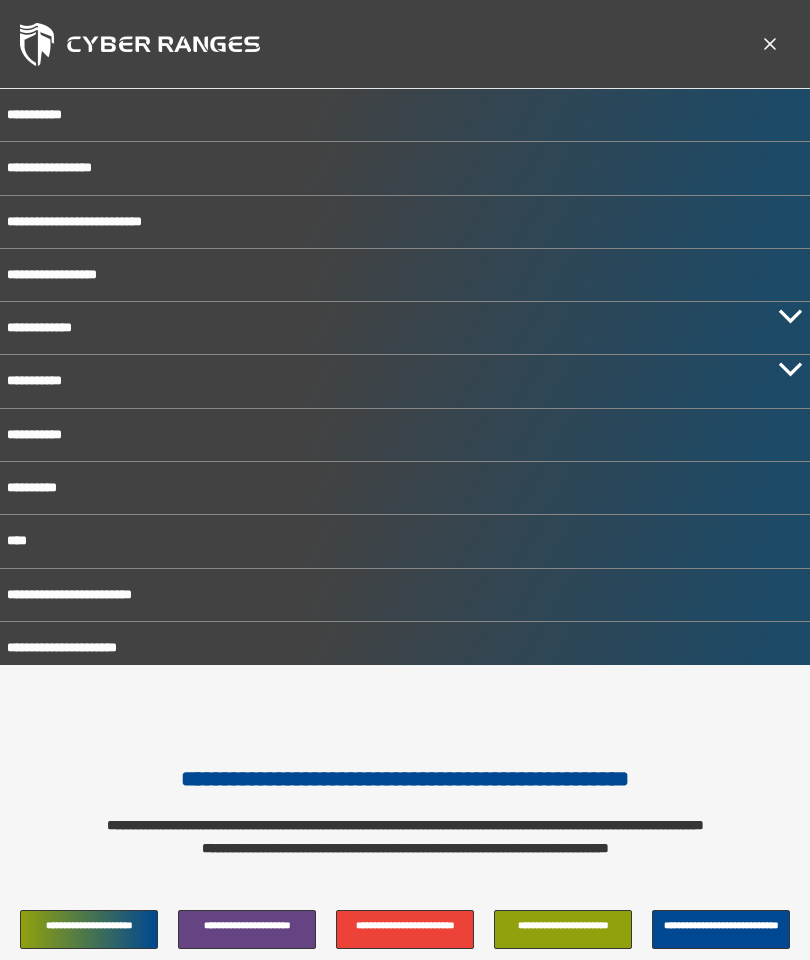 click on "**********" at bounding box center (405, 435) 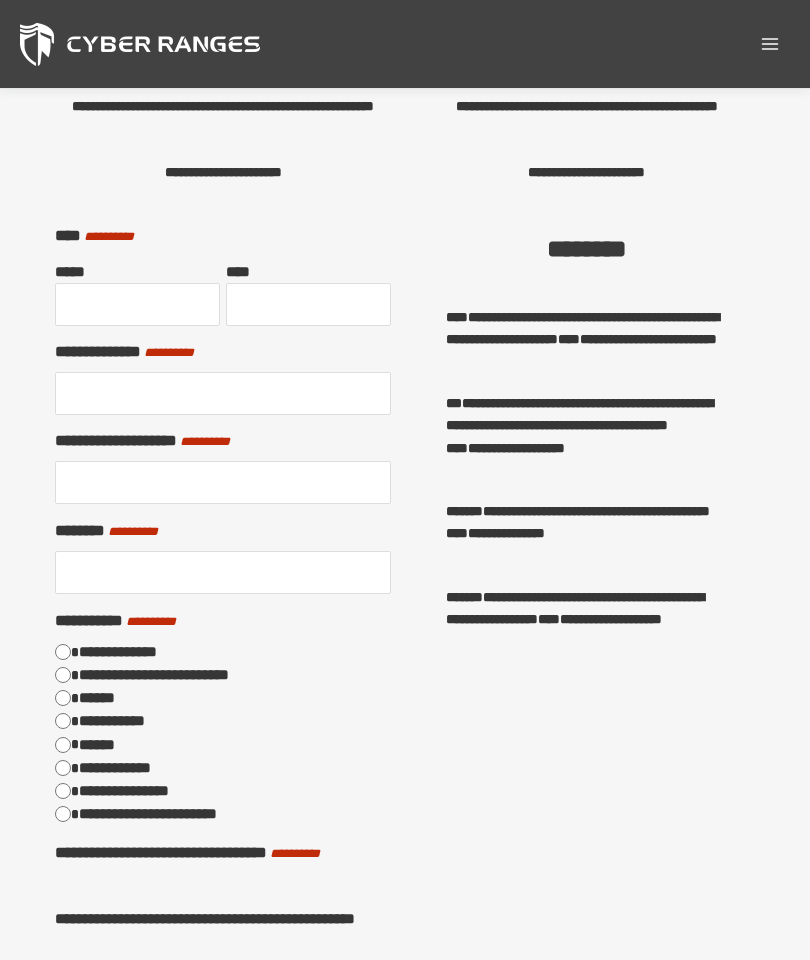 scroll, scrollTop: 177, scrollLeft: 0, axis: vertical 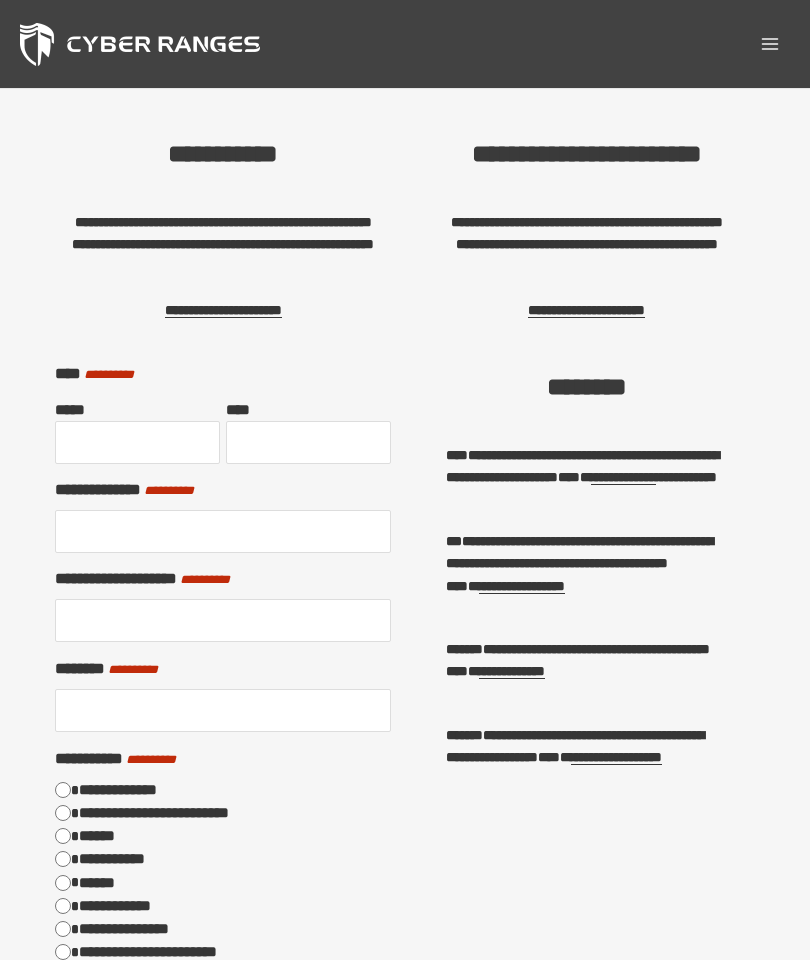 click 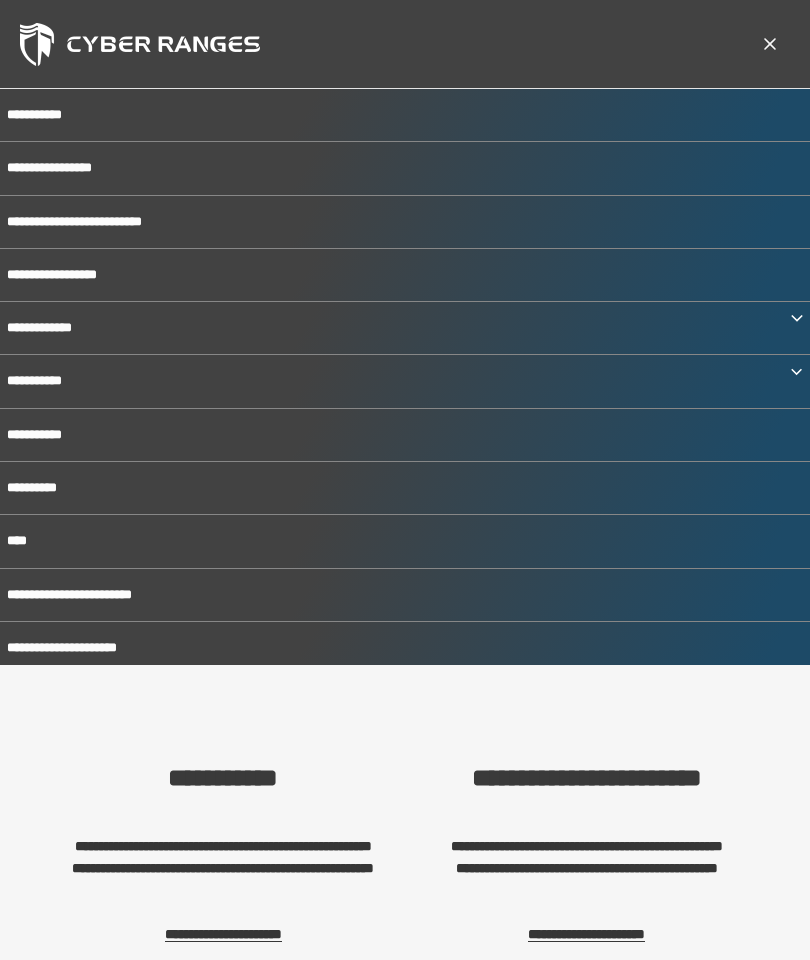 click on "****" at bounding box center [405, 541] 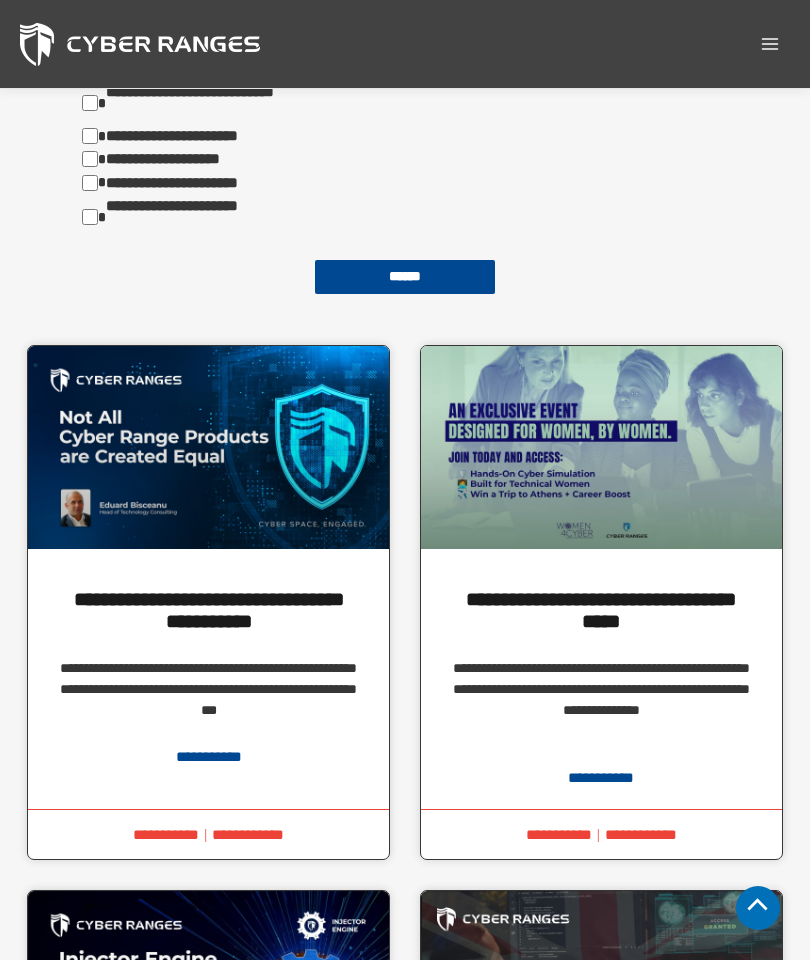 scroll, scrollTop: 774, scrollLeft: 0, axis: vertical 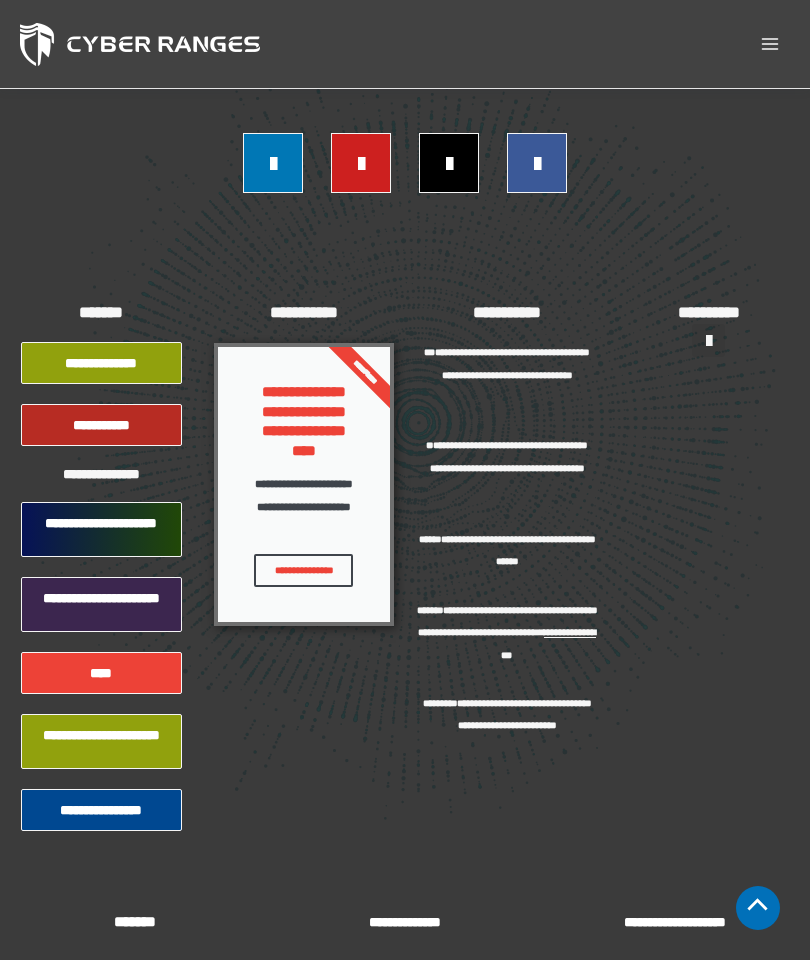 click on "**********" at bounding box center (101, 530) 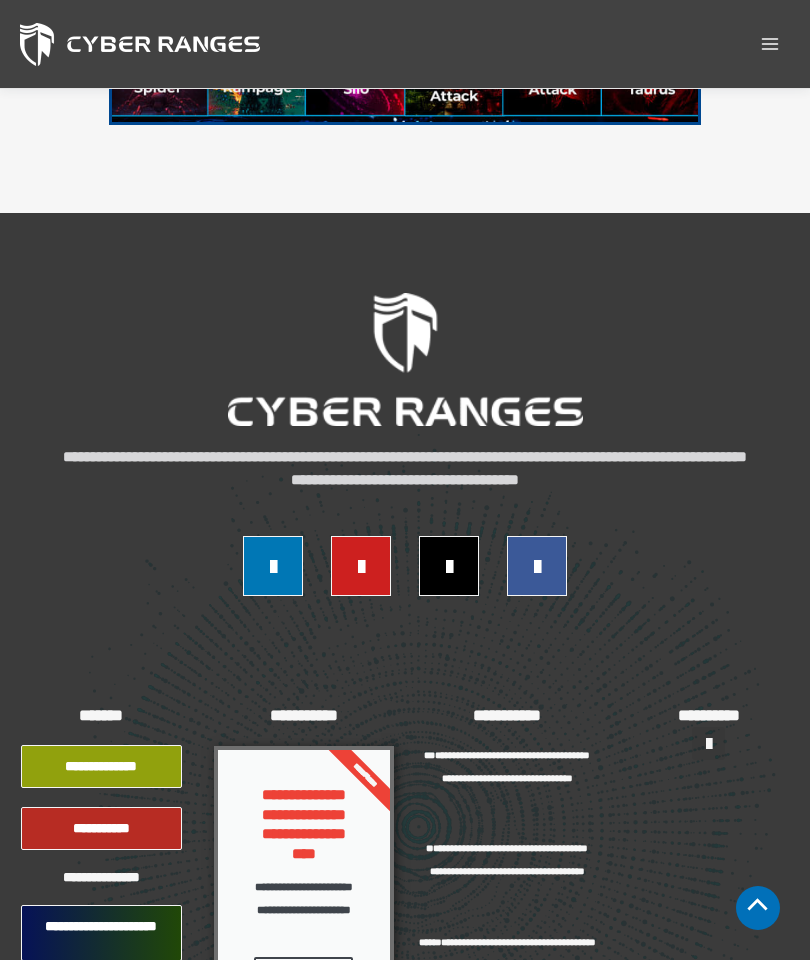 scroll, scrollTop: 1413, scrollLeft: 0, axis: vertical 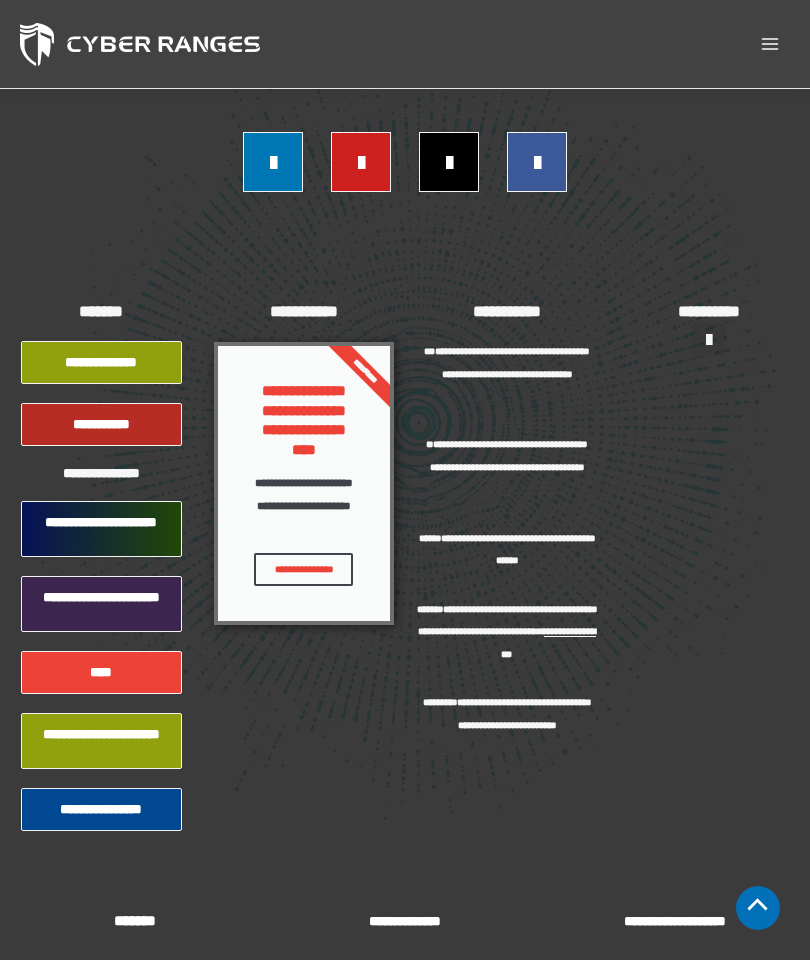 click on "**********" at bounding box center (101, 741) 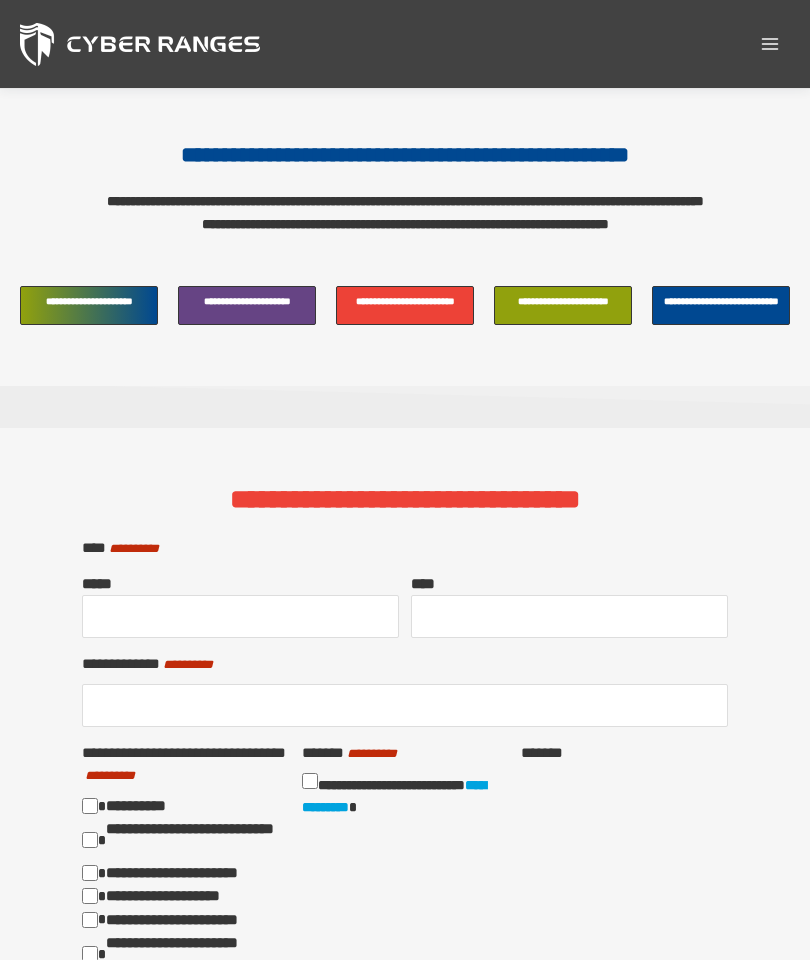scroll, scrollTop: 335, scrollLeft: 0, axis: vertical 